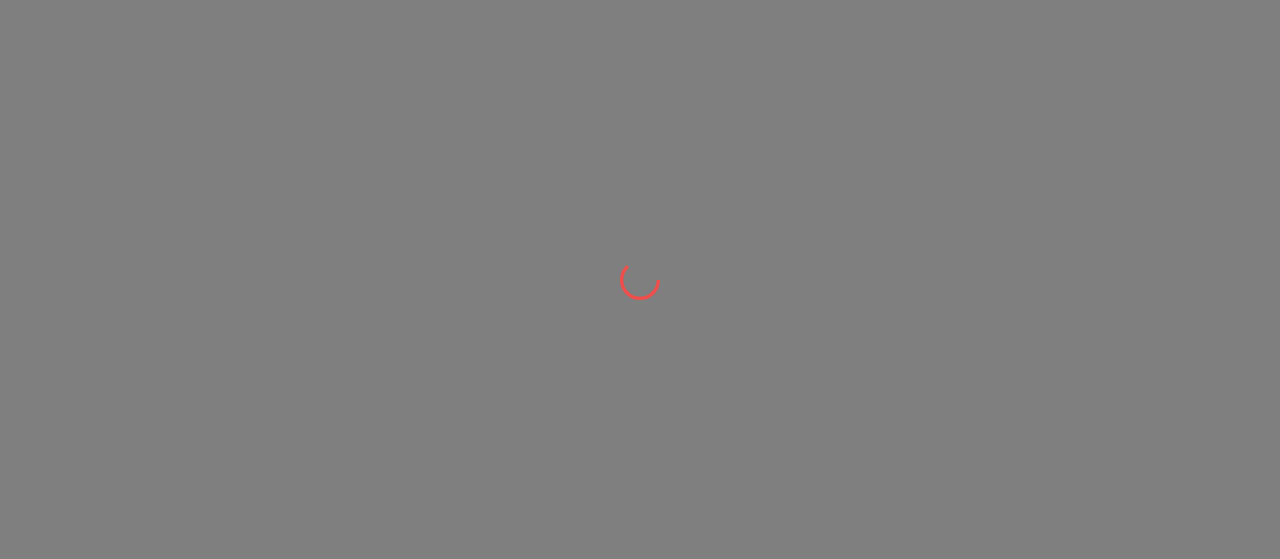 scroll, scrollTop: 0, scrollLeft: 0, axis: both 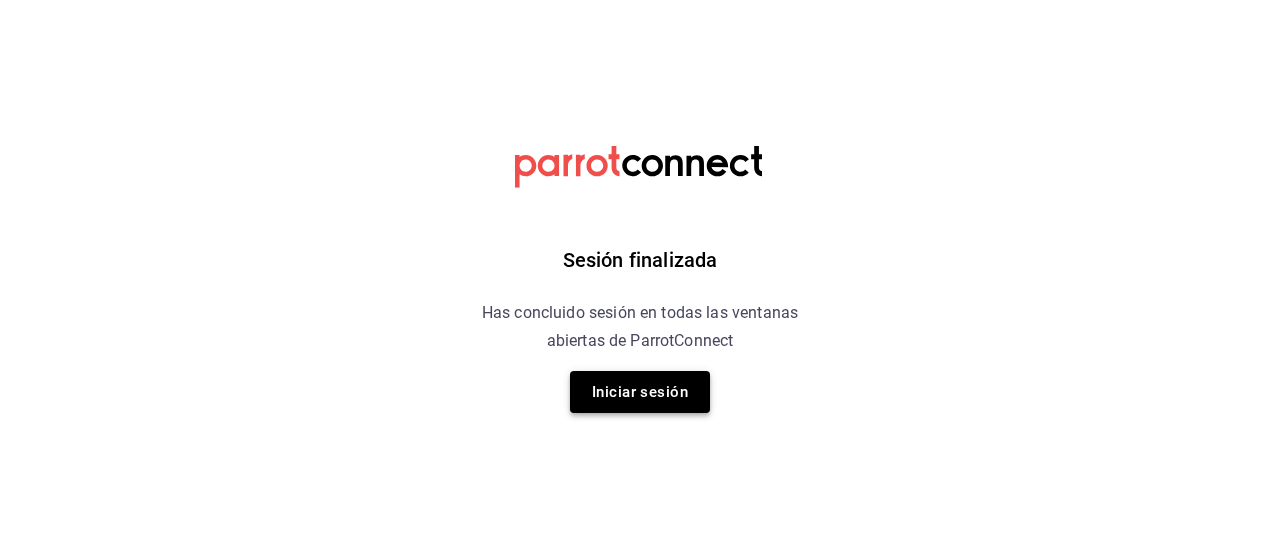 click on "Iniciar sesión" at bounding box center [640, 392] 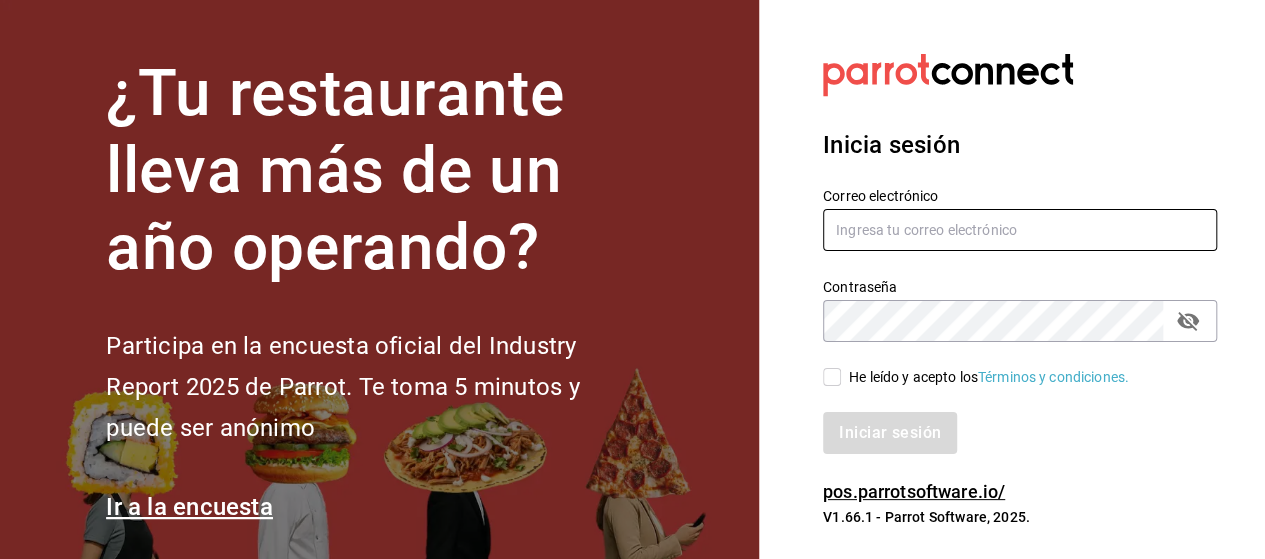 type on "[EMAIL]" 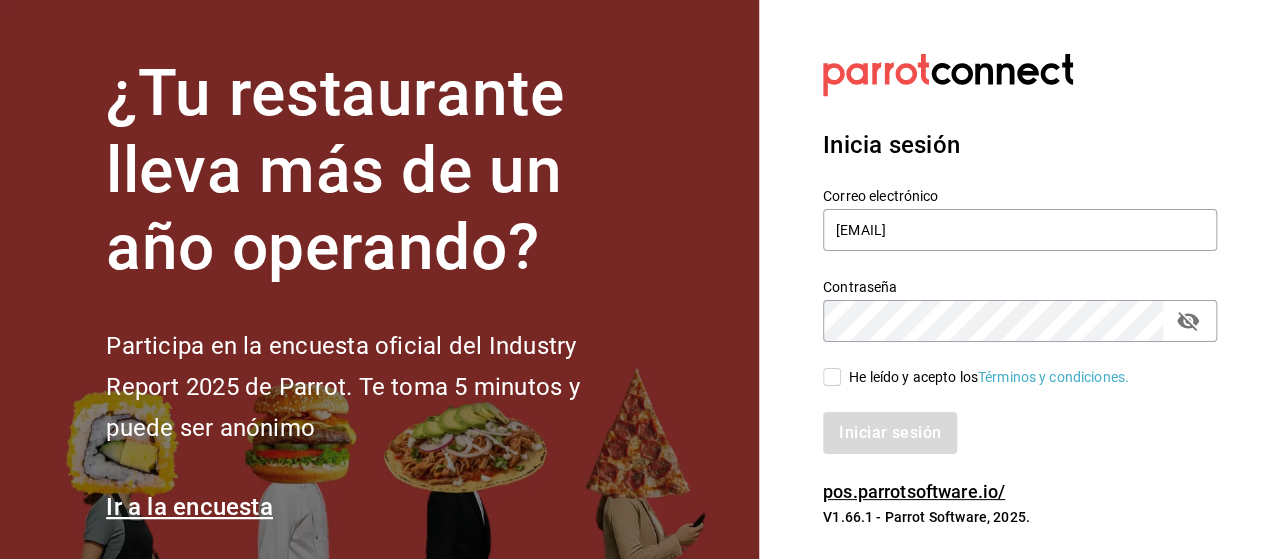 click on "He leído y acepto los  Términos y condiciones." at bounding box center [832, 377] 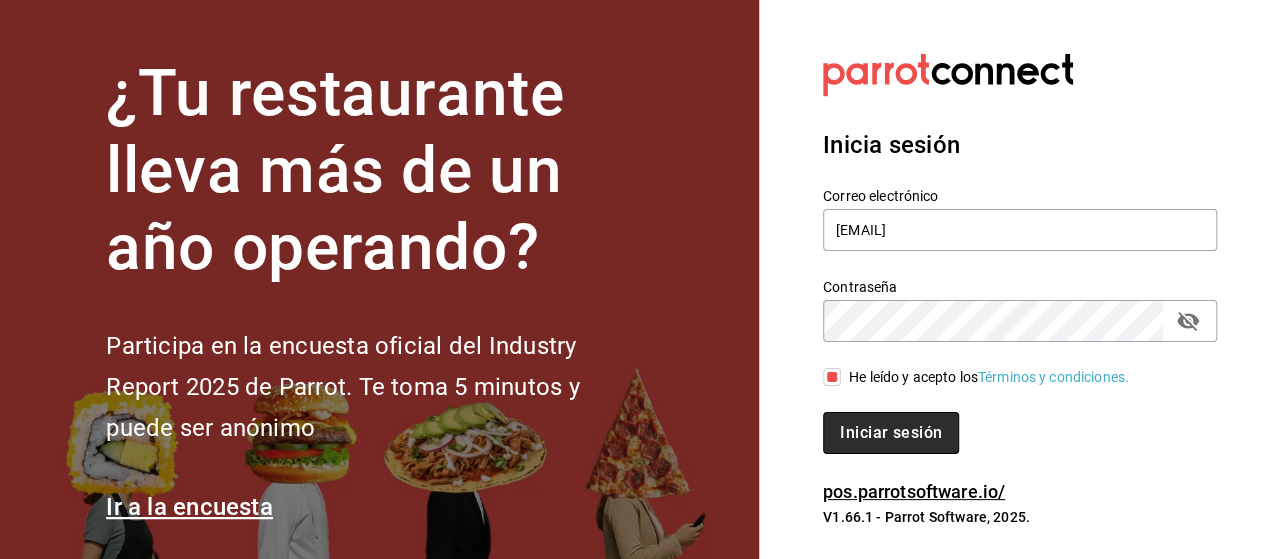 click on "Iniciar sesión" at bounding box center [891, 433] 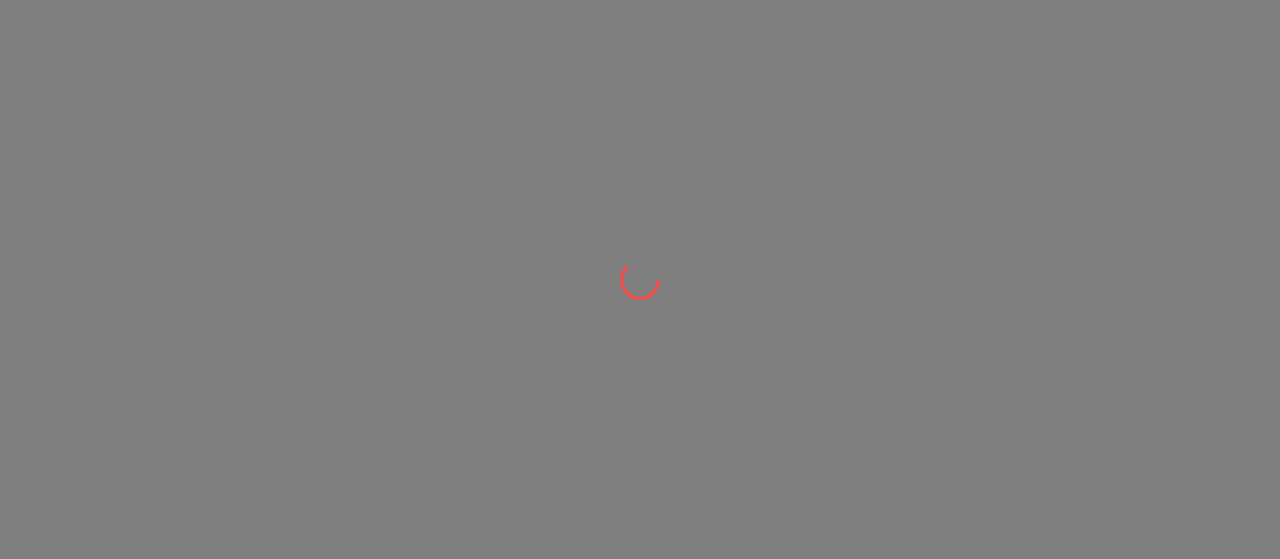 scroll, scrollTop: 0, scrollLeft: 0, axis: both 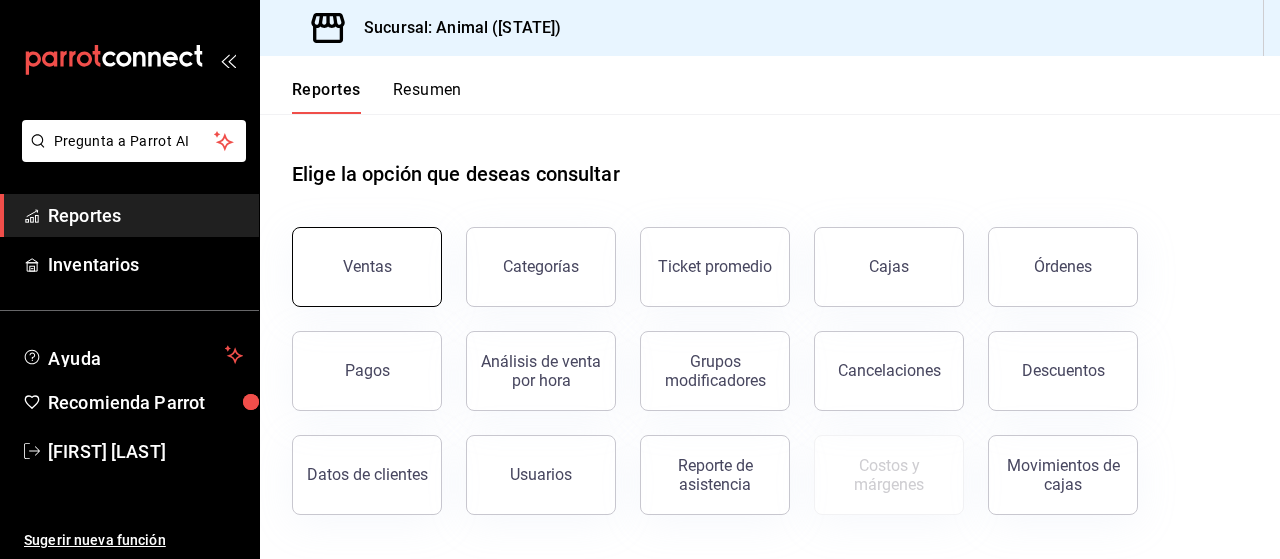 click on "Ventas" at bounding box center (367, 267) 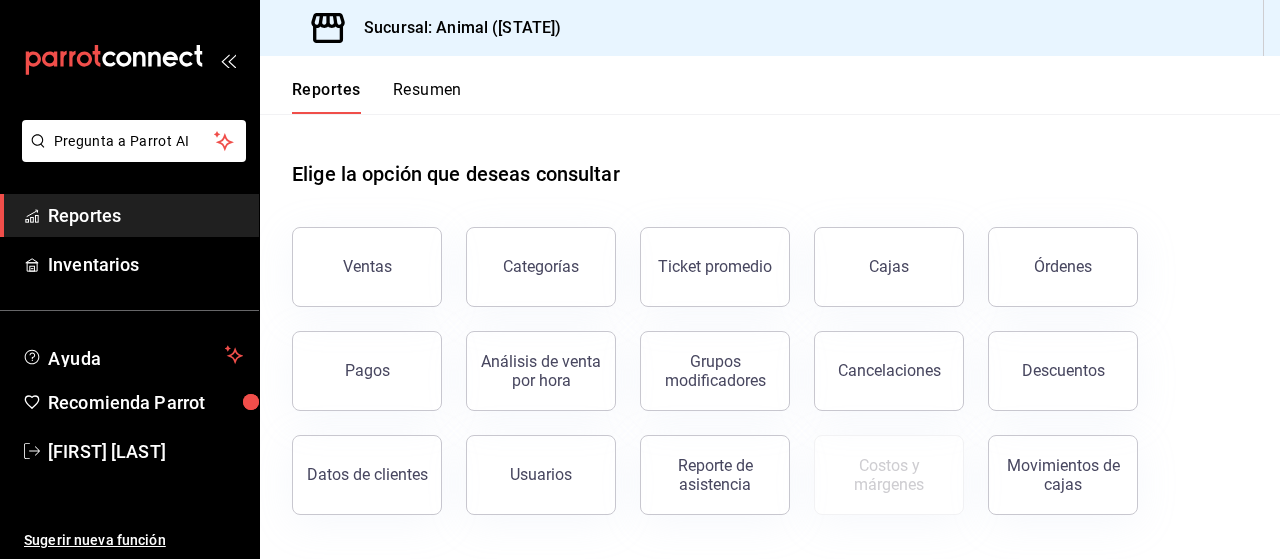 click on "Pregunta a Parrot AI Reportes   Inventarios   Ayuda Recomienda Parrot   [FIRST] [LAST]   Sugerir nueva función   Sucursal: Animal ([STATE]) Reportes Resumen Elige la opción que deseas consultar Ventas Categorías Ticket promedio Cajas Órdenes Pagos Análisis de venta por hora Grupos modificadores Cancelaciones Descuentos Datos de clientes Usuarios Reporte de asistencia Costos y márgenes Movimientos de cajas Pregunta a Parrot AI Reportes   Inventarios   Ayuda Recomienda Parrot   [FIRST] [LAST]   Sugerir nueva función   GANA 1 MES GRATIS EN TU SUSCRIPCIÓN AQUÍ ¿Recuerdas cómo empezó tu restaurante?
Hoy puedes ayudar a un colega a tener el mismo cambio que tú viviste.
Recomienda Parrot directamente desde tu Portal Administrador.
Es fácil y rápido.
🎁 Por cada restaurante que se una, ganas 1 mes gratis. Visitar centro de ayuda ([PHONE]) [EMAIL] Visitar centro de ayuda ([PHONE]) [EMAIL]" at bounding box center (640, 279) 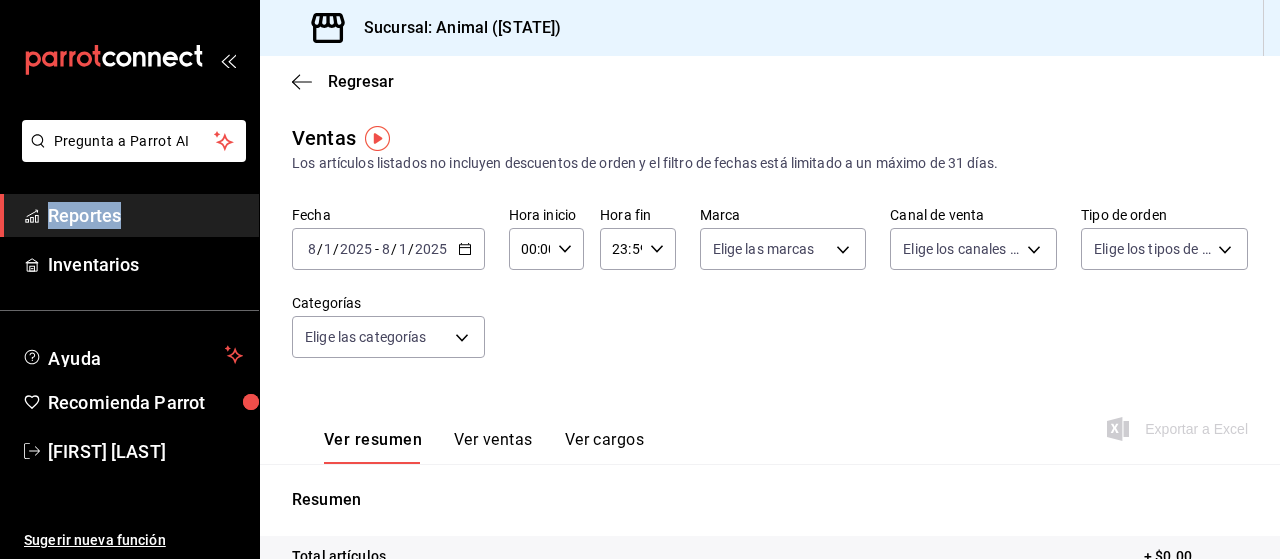 click 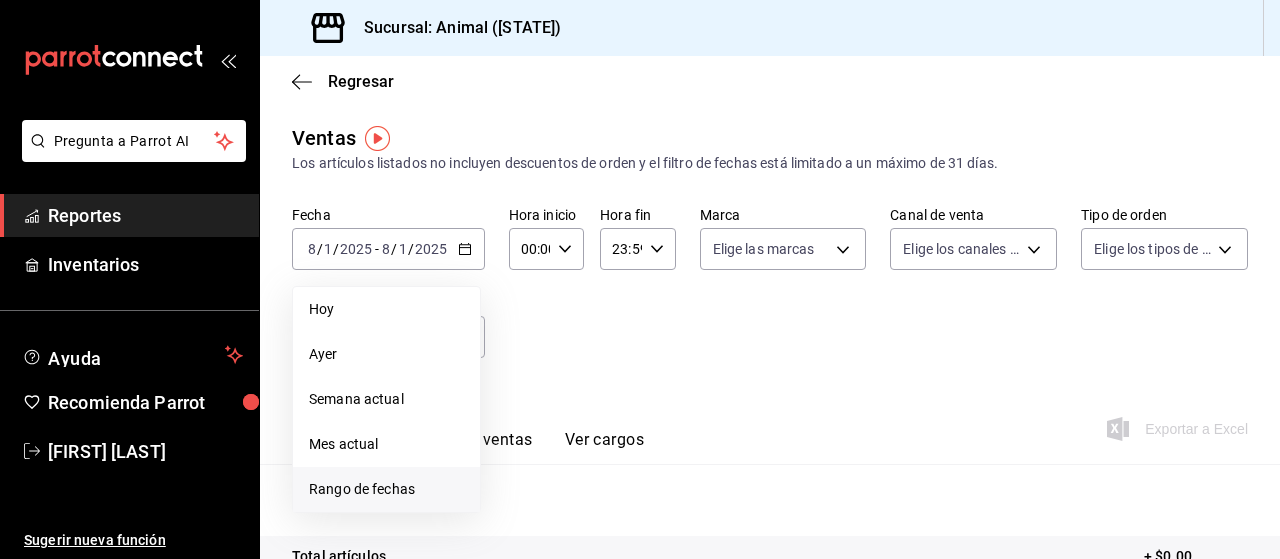 click on "Rango de fechas" at bounding box center (386, 489) 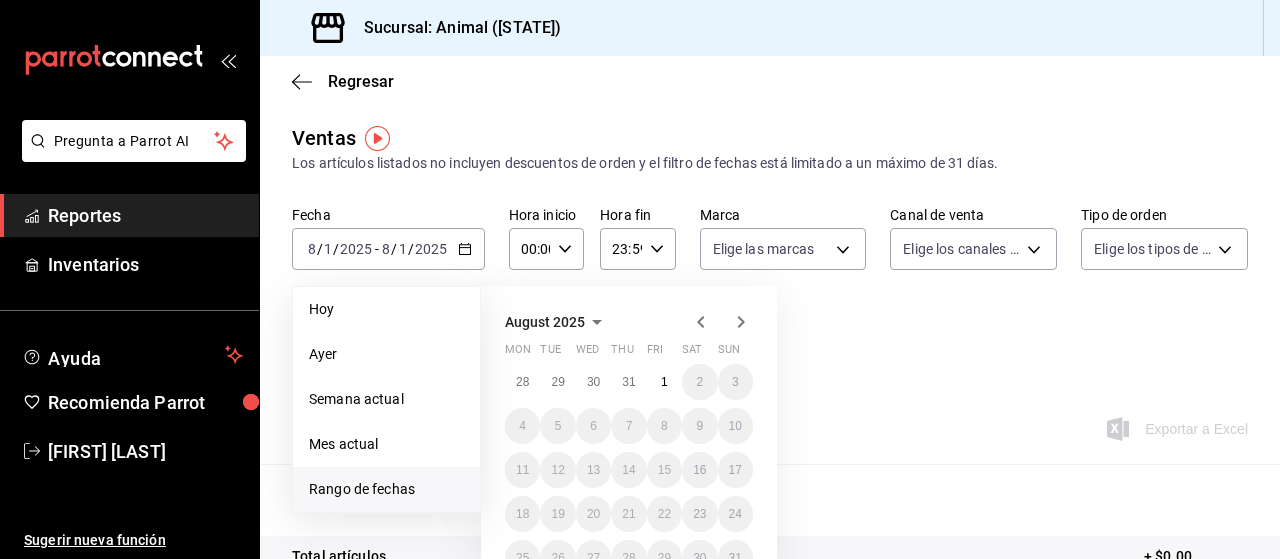 click 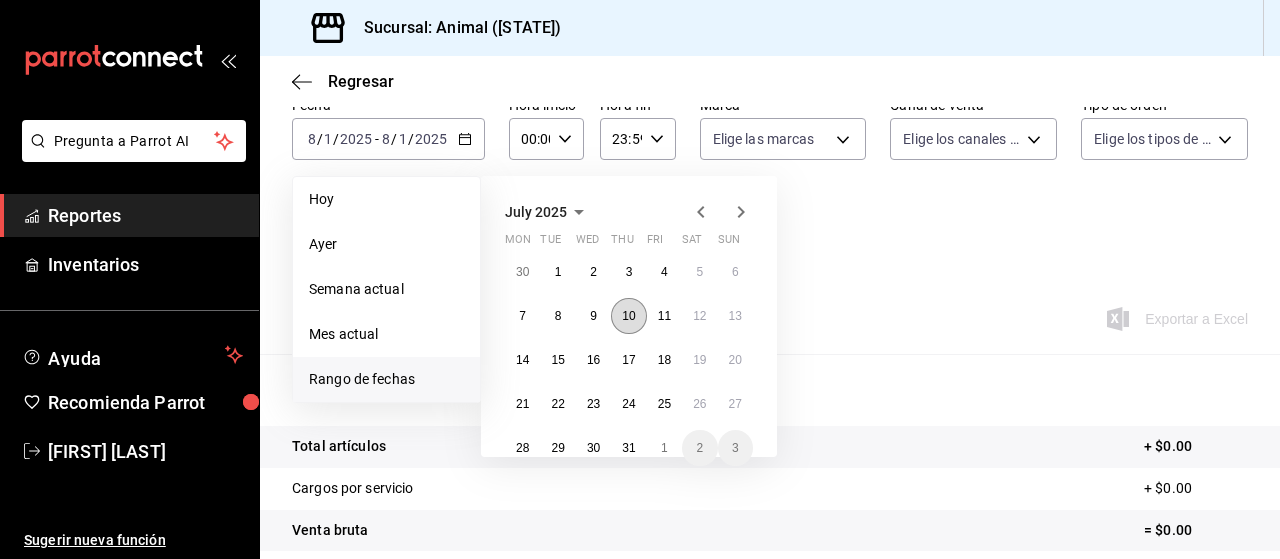 scroll, scrollTop: 114, scrollLeft: 0, axis: vertical 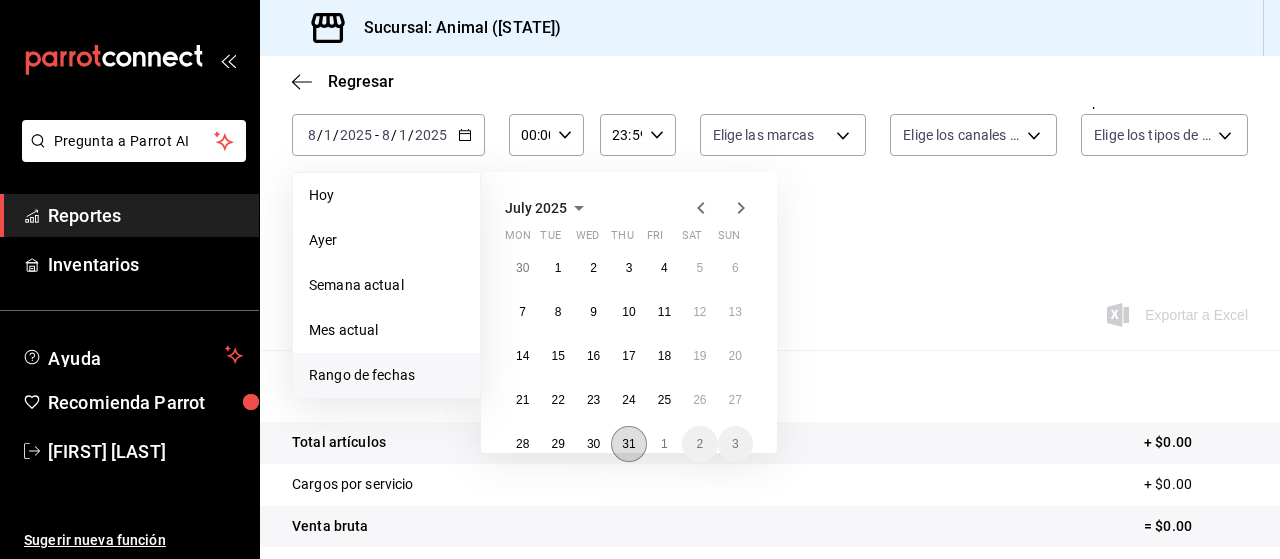 click on "31" at bounding box center (628, 444) 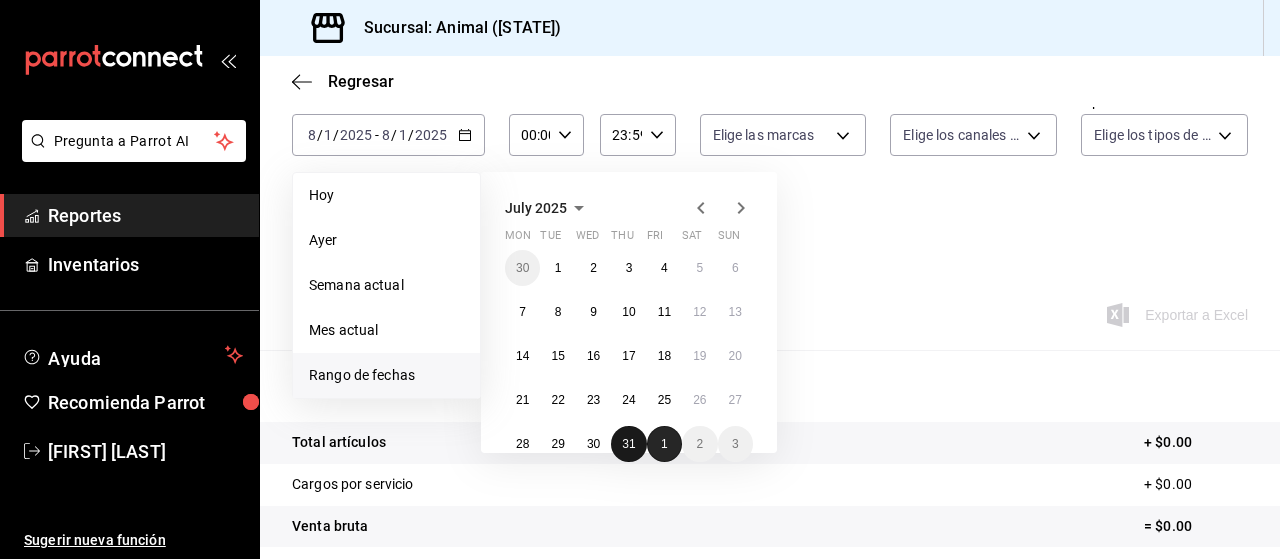 drag, startPoint x: 626, startPoint y: 445, endPoint x: 657, endPoint y: 449, distance: 31.257 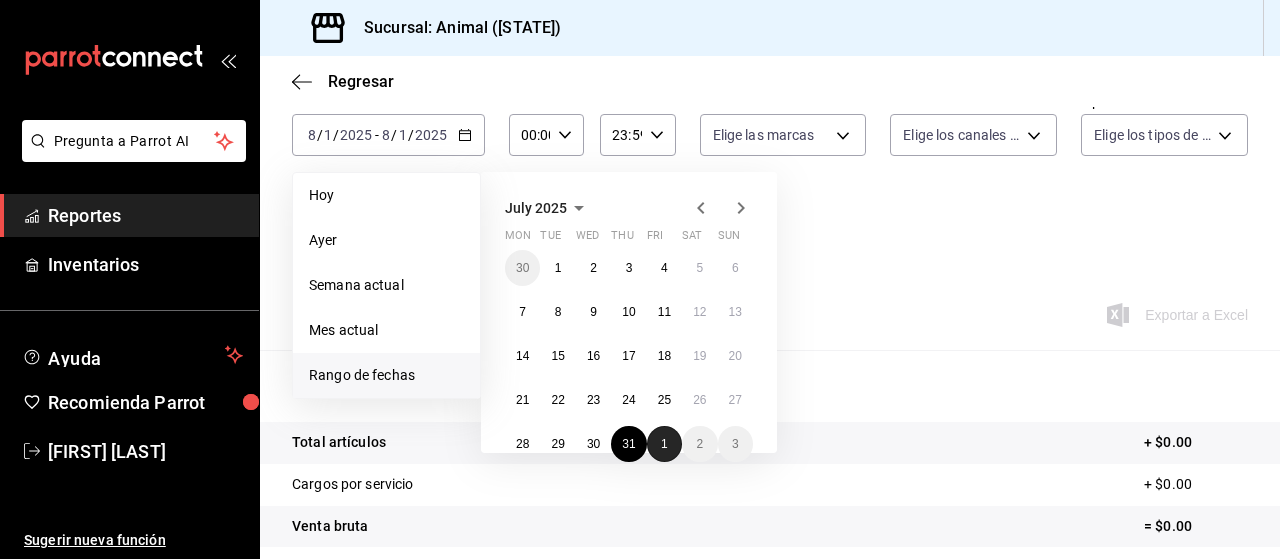 click on "1" at bounding box center (664, 444) 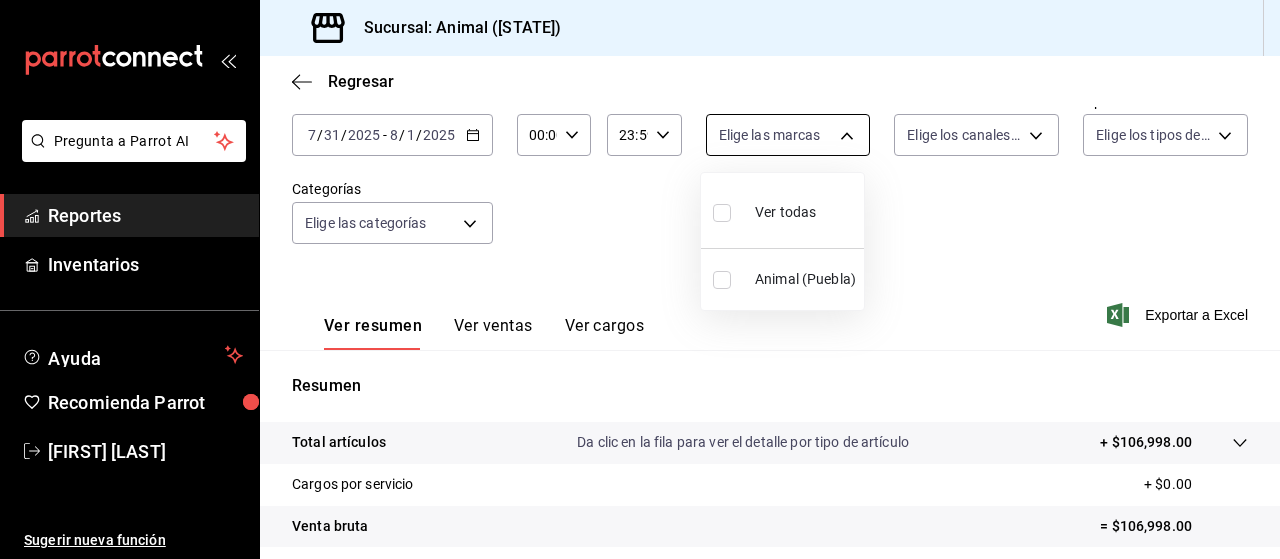 click on "Pregunta a Parrot AI Reportes   Inventarios   Ayuda Recomienda Parrot   [FIRST] [LAST]   Sugerir nueva función   Sucursal: Animal ([STATE]) Regresar Ventas Los artículos listados no incluyen descuentos de orden y el filtro de fechas está limitado a un máximo de 31 días. Fecha [DATE] [DATE] - [DATE] [DATE] Hora inicio 00:00 Hora inicio Hora fin 23:59 Hora fin Marca Elige las marcas Canal de venta Elige los canales de venta Tipo de orden Elige los tipos de orden Categorías Elige las categorías Ver resumen Ver ventas Ver cargos Exportar a Excel Resumen Total artículos Da clic en la fila para ver el detalle por tipo de artículo + $106,998.00 Cargos por servicio + $0.00 Venta bruta = $106,998.00 Descuentos totales - $0.00 Certificados de regalo - $0.00 Venta total = $106,998.00 Impuestos - $14,758.34 Venta neta = $92,239.66 Pregunta a Parrot AI Reportes   Inventarios   Ayuda Recomienda Parrot   [FIRST] [LAST]   Sugerir nueva función   GANA 1 MES GRATIS EN TU SUSCRIPCIÓN AQUÍ Ir a video" at bounding box center (640, 279) 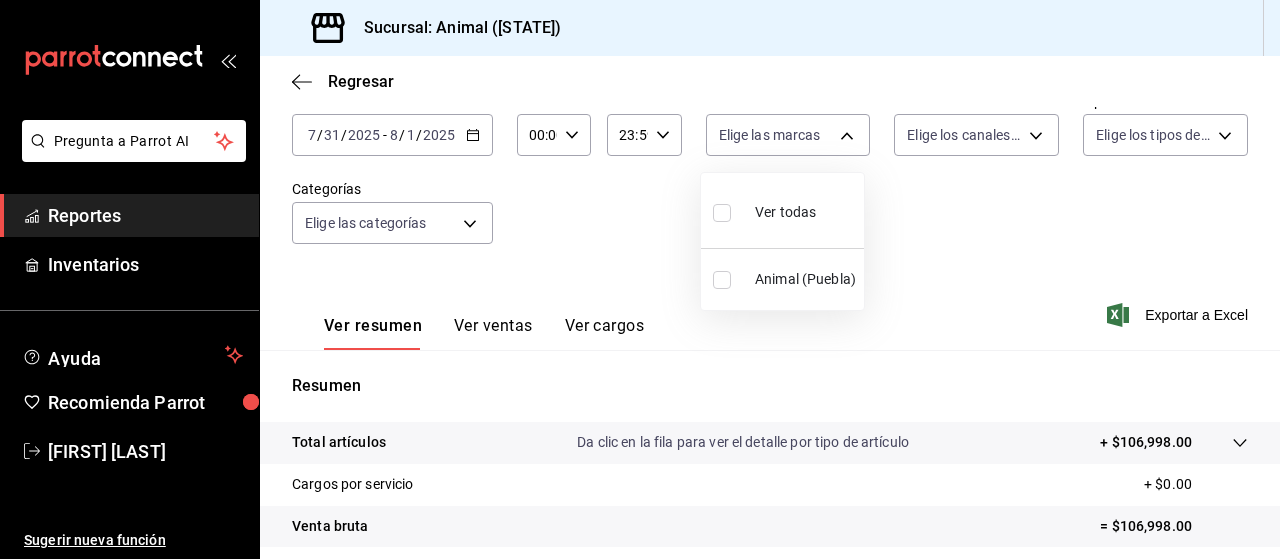 click on "Ver todas" at bounding box center [785, 212] 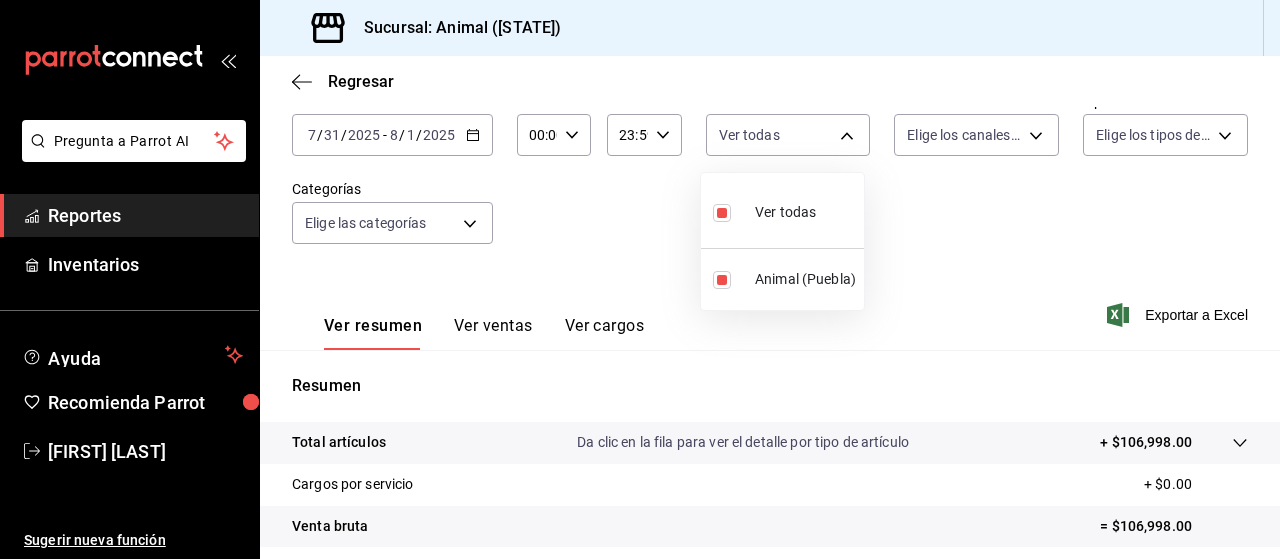 click at bounding box center [640, 279] 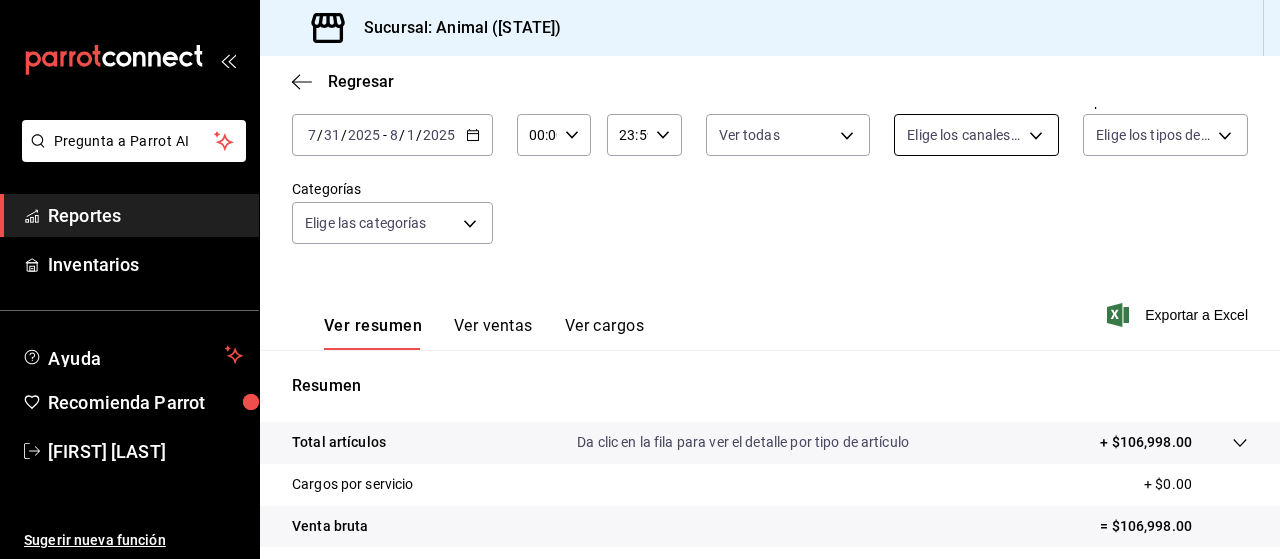 click on "Pregunta a Parrot AI Reportes   Inventarios   Ayuda Recomienda Parrot   [FIRST] [LAST]   Sugerir nueva función   Sucursal: Animal ([STATE]) Regresar Ventas Los artículos listados no incluyen descuentos de orden y el filtro de fechas está limitado a un máximo de 31 días. Fecha [DATE] [DATE] - [DATE] [DATE] Hora inicio 00:00 Hora inicio Hora fin 23:59 Hora fin Marca Ver todas [UUID] Canal de venta Elige los canales de venta Tipo de orden Elige los tipos de orden Categorías Elige las categorías Ver resumen Ver ventas Ver cargos Exportar a Excel Resumen Total artículos Da clic en la fila para ver el detalle por tipo de artículo + $106,998.00 Cargos por servicio + $0.00 Venta bruta = $106,998.00 Descuentos totales - $0.00 Certificados de regalo - $0.00 Venta total = $106,998.00 Impuestos - $14,758.34 Venta neta = $92,239.66 Pregunta a Parrot AI Reportes   Inventarios   Ayuda Recomienda Parrot   [FIRST] [LAST]   Sugerir nueva función   Ver video tutorial" at bounding box center (640, 279) 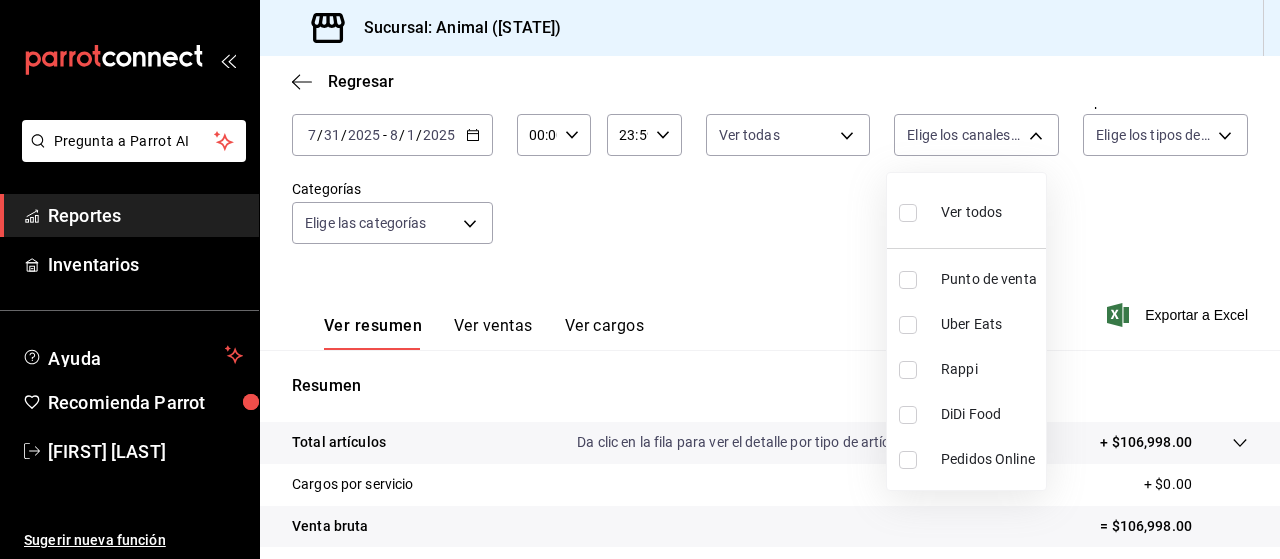 click on "Ver todos" at bounding box center (971, 212) 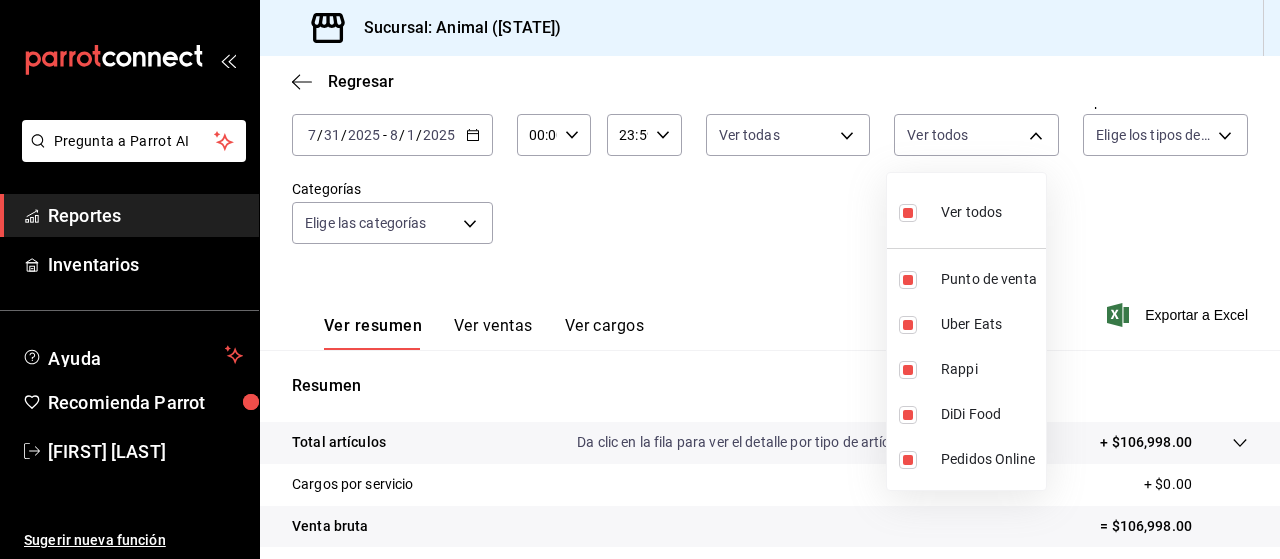 click at bounding box center [640, 279] 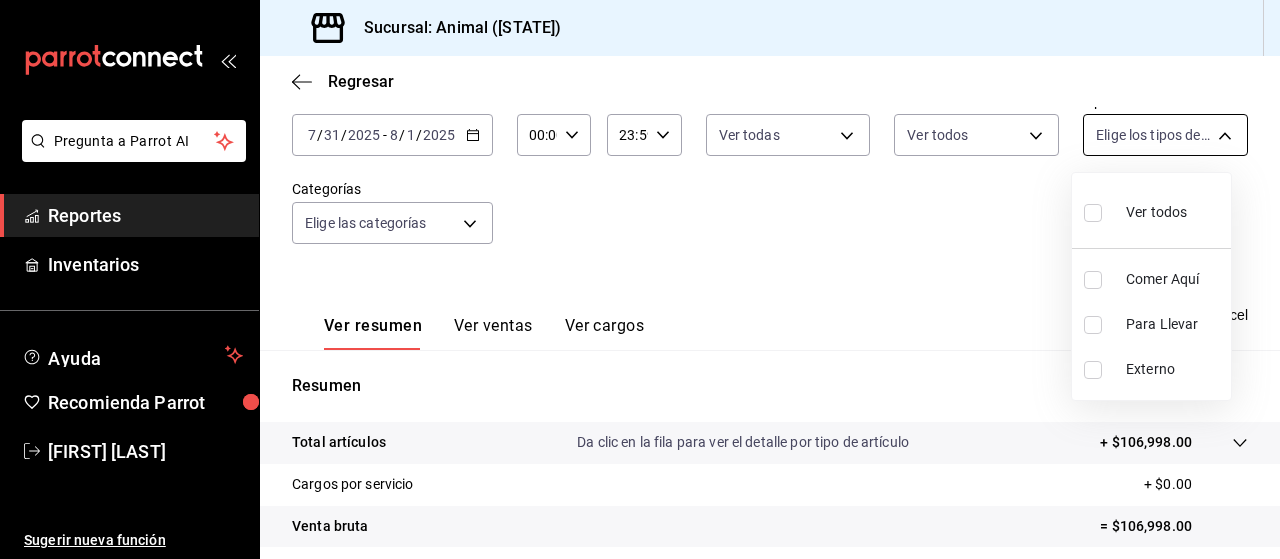 click on "Pregunta a Parrot AI Reportes   Inventarios   Ayuda Recomienda Parrot   [FIRST] [LAST]   Sugerir nueva función   Sucursal: Animal ([STATE]) Regresar Ventas Los artículos listados no incluyen descuentos de orden y el filtro de fechas está limitado a un máximo de 31 días. Fecha [DATE] [DATE] - [DATE] [DATE] Hora inicio 00:00 Hora inicio Hora fin 23:59 Hora fin Marca Ver todas [UUID] Canal de venta Ver todas PARROT,UBER_EATS,RAPPI,DIDI_FOOD,ONLINE Tipo de orden Elige los tipos de orden Categorías Elige las categorías Ver resumen Ver ventas Ver cargos Exportar a Excel Resumen Total artículos Da clic en la fila para ver el detalle por tipo de artículo + $106,998.00 Cargos por servicio + $0.00 Venta bruta = $106,998.00 Descuentos totales - $0.00 Certificados de regalo - $0.00 Venta total = $106,998.00 Impuestos - $14,758.34 Venta neta = $92,239.66 Pregunta a Parrot AI Reportes   Inventarios   Ayuda Recomienda Parrot   [FIRST] [LAST]   Sugerir nueva función" at bounding box center [640, 279] 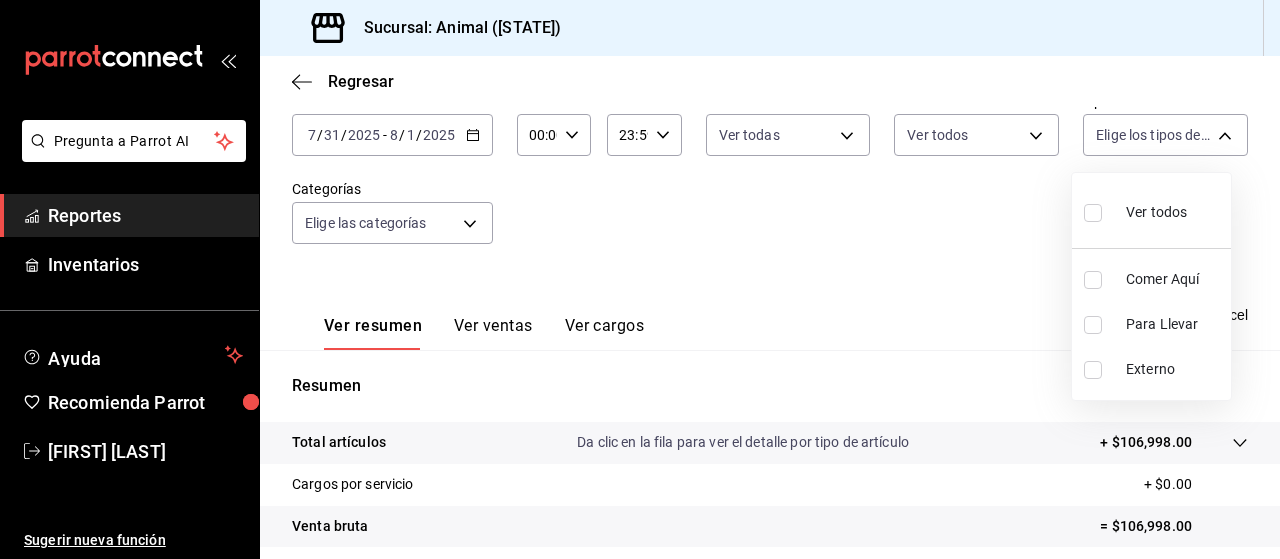 click on "Ver todos" at bounding box center [1156, 212] 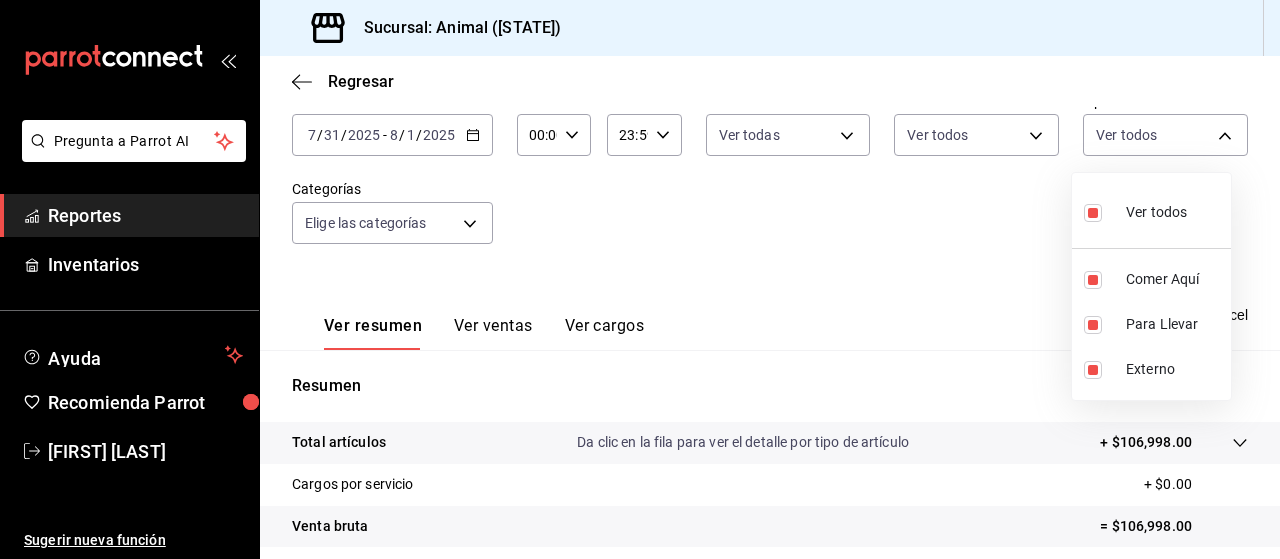 click at bounding box center (640, 279) 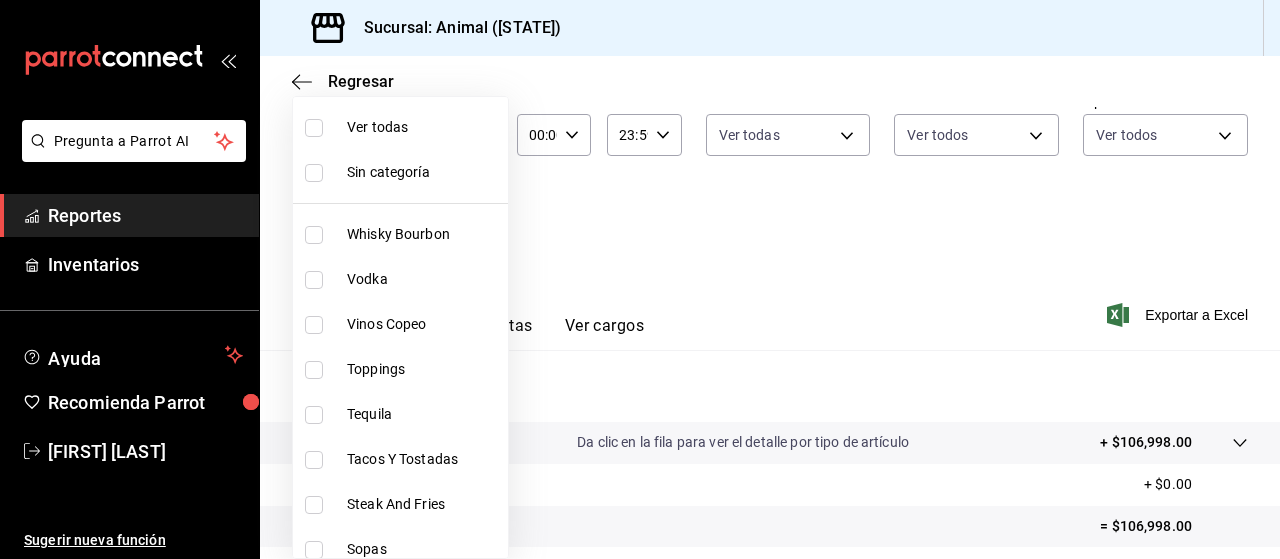 click on "Pregunta a Parrot AI Reportes   Inventarios   Ayuda Recomienda Parrot   [FIRST] [LAST]   Sugerir nueva función   Sucursal: Animal ([STATE]) Regresar Ventas Los artículos listados no incluyen descuentos de orden y el filtro de fechas está limitado a un máximo de 31 días. Fecha [DATE] [DATE] - [DATE] [DATE] Hora inicio 00:00 Hora inicio Hora fin 23:59 Hora fin Marca Ver todas [UUID] Canal de venta Ver todas PARROT,UBER_EATS,RAPPI,DIDI_FOOD,ONLINE Tipo de orden Ver todas [UUID],[UUID],[EXTERNAL] Categorías Elige las categorías Ver resumen Ver ventas Ver cargos Exportar a Excel Resumen Total artículos Da clic en la fila para ver el detalle por tipo de artículo + $106,998.00 Cargos por servicio + $0.00 Venta bruta = $106,998.00 Descuentos totales - $0.00 Certificados de regalo - $0.00 Venta total = $106,998.00 Impuestos - $14,758.34 Venta neta = $92,239.66 Pregunta a Parrot AI Reportes   Inventarios" at bounding box center (640, 279) 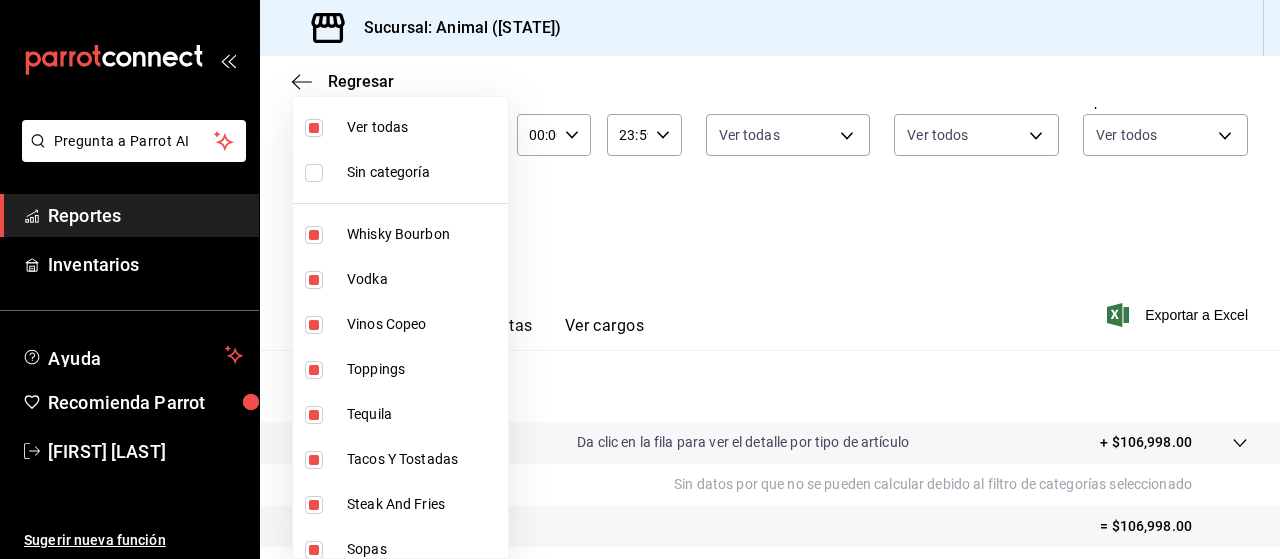 click at bounding box center (640, 279) 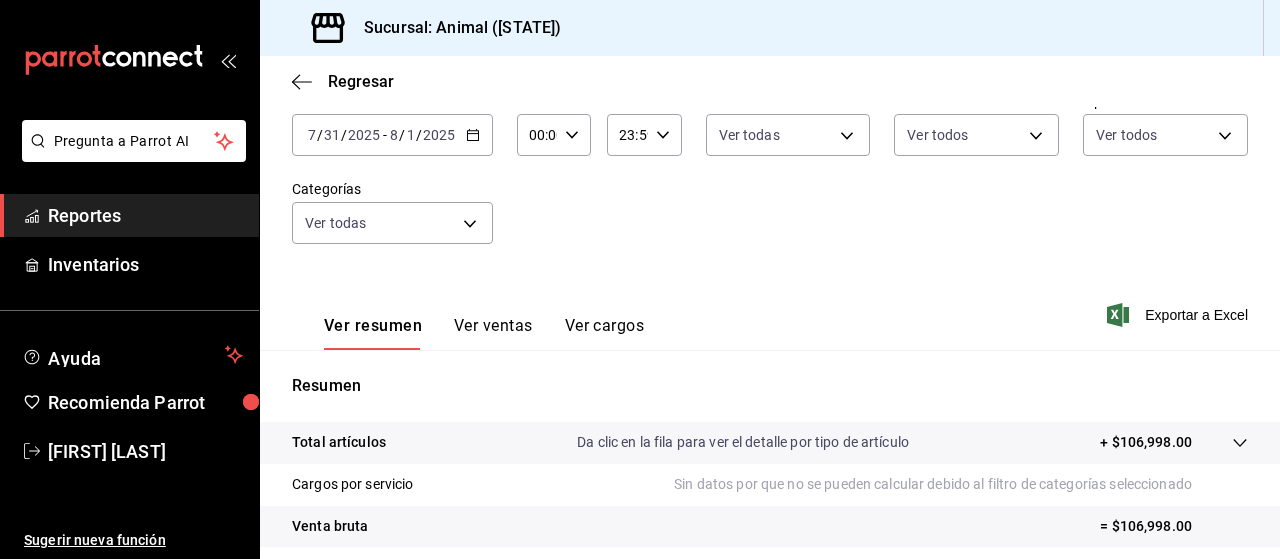 click on "Exportar a Excel" at bounding box center (1179, 315) 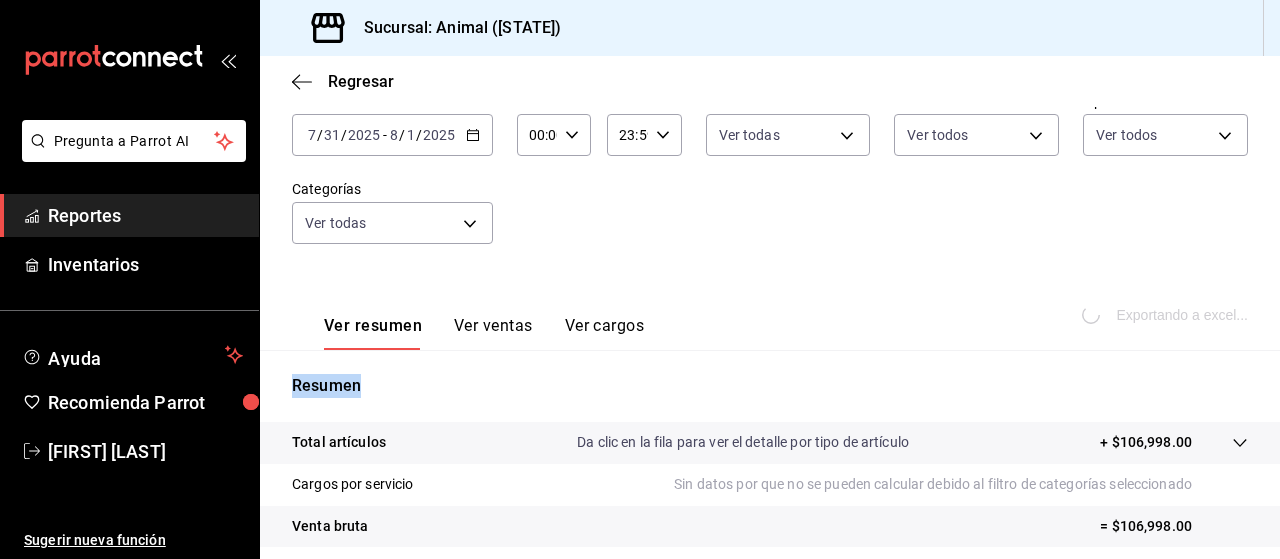 click on "Exportando a excel..." at bounding box center (1167, 315) 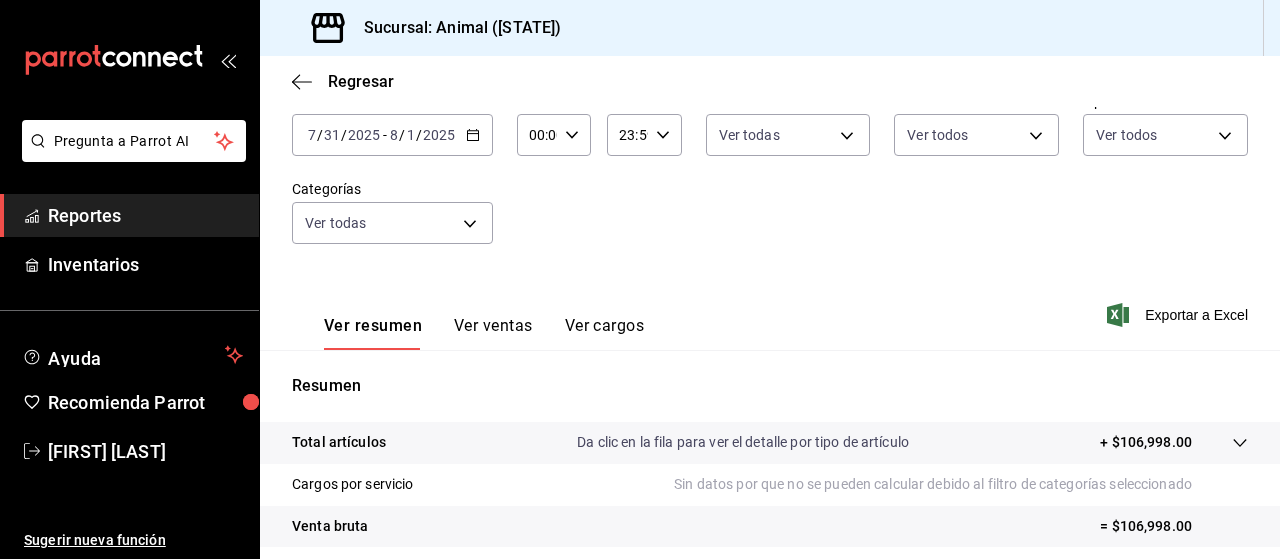 click on "[DATE] [DATE] - [DATE] [DATE]" at bounding box center (392, 135) 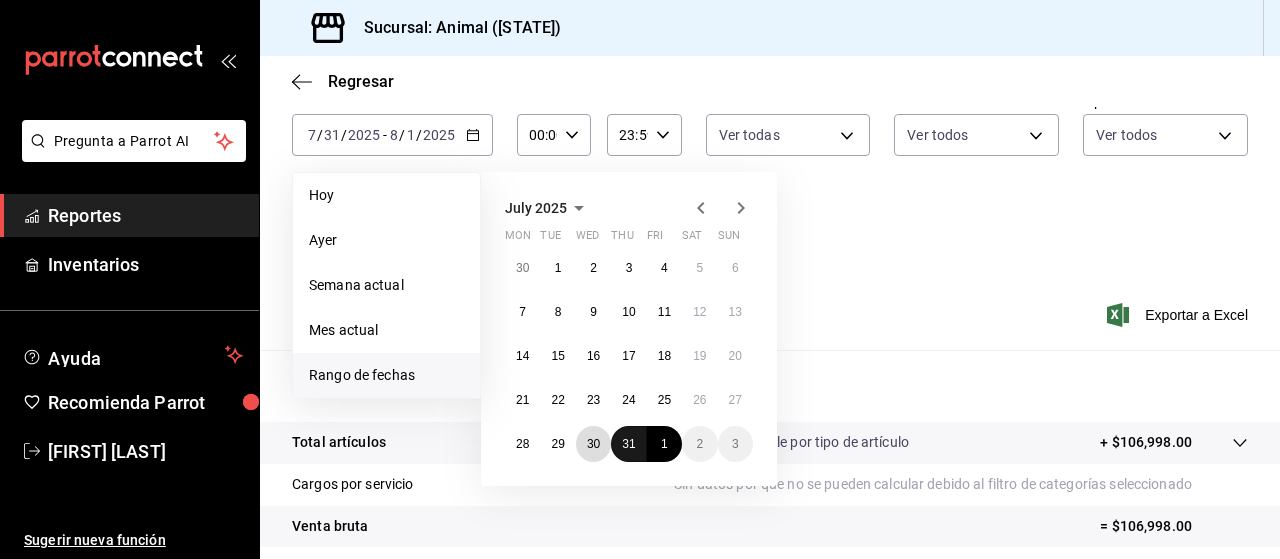 drag, startPoint x: 596, startPoint y: 451, endPoint x: 632, endPoint y: 446, distance: 36.345562 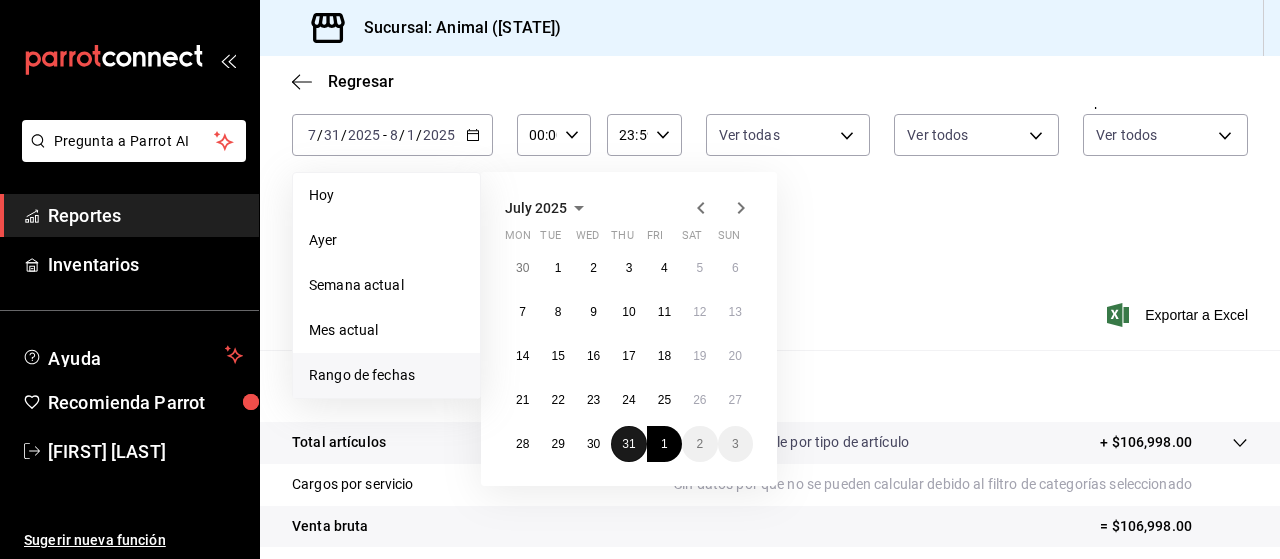 click on "31" at bounding box center [628, 444] 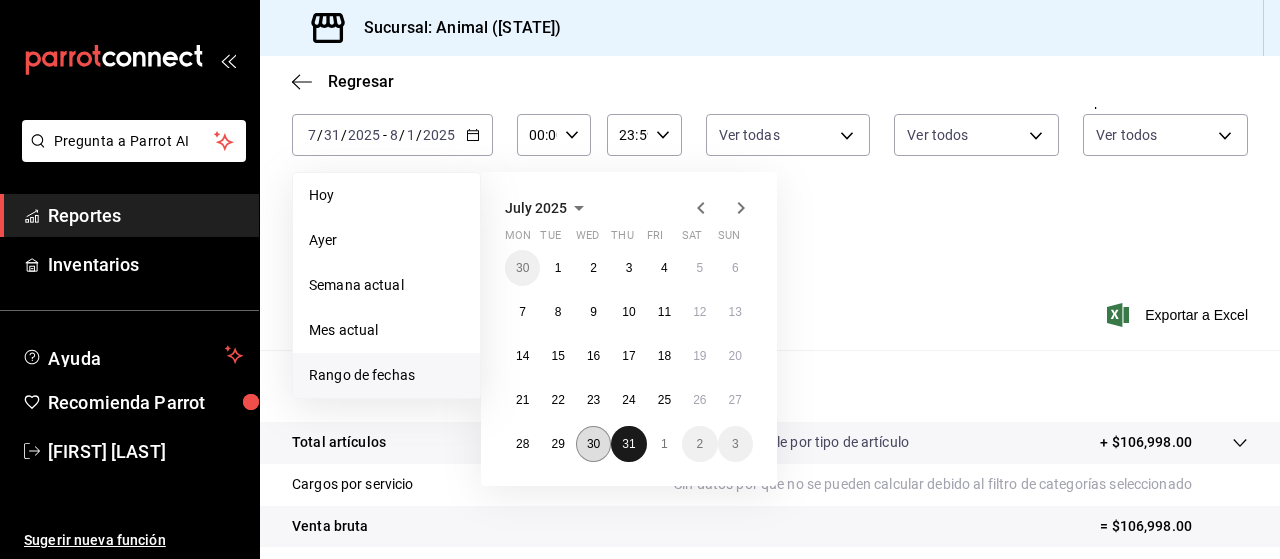 drag, startPoint x: 632, startPoint y: 446, endPoint x: 600, endPoint y: 445, distance: 32.01562 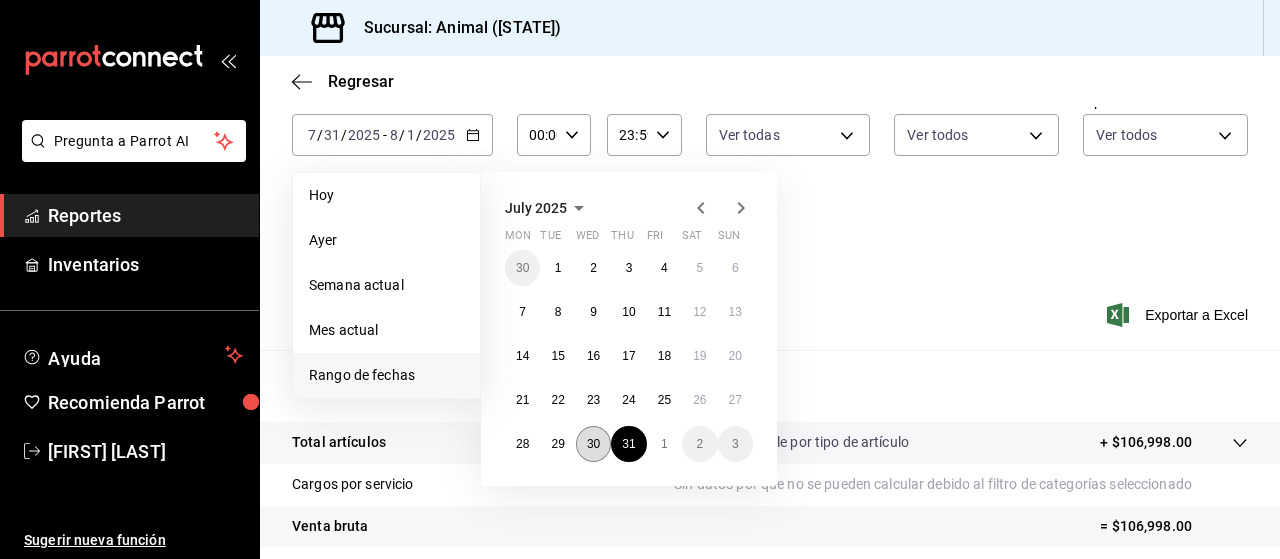 click on "30" at bounding box center (593, 444) 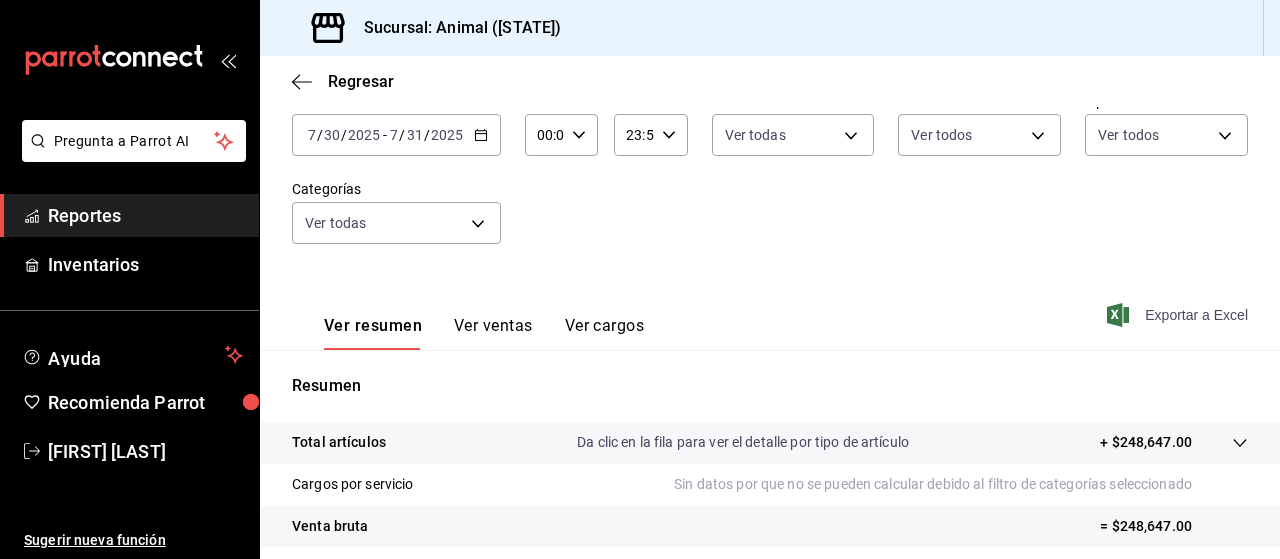 click on "Exportar a Excel" at bounding box center [1179, 315] 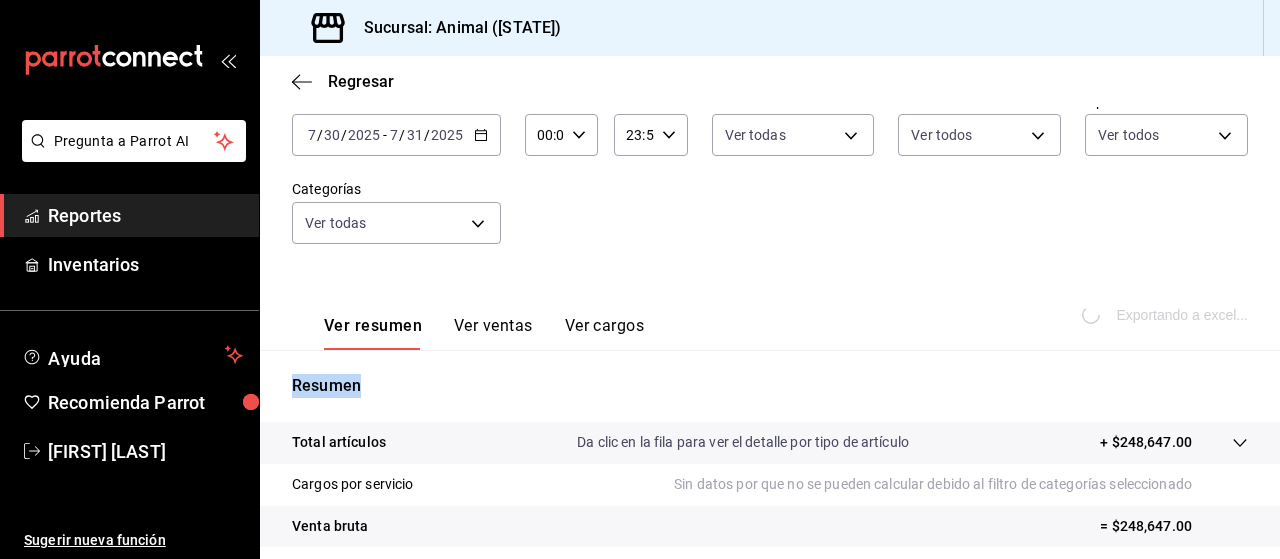 click on "Exportando a excel..." at bounding box center [1167, 315] 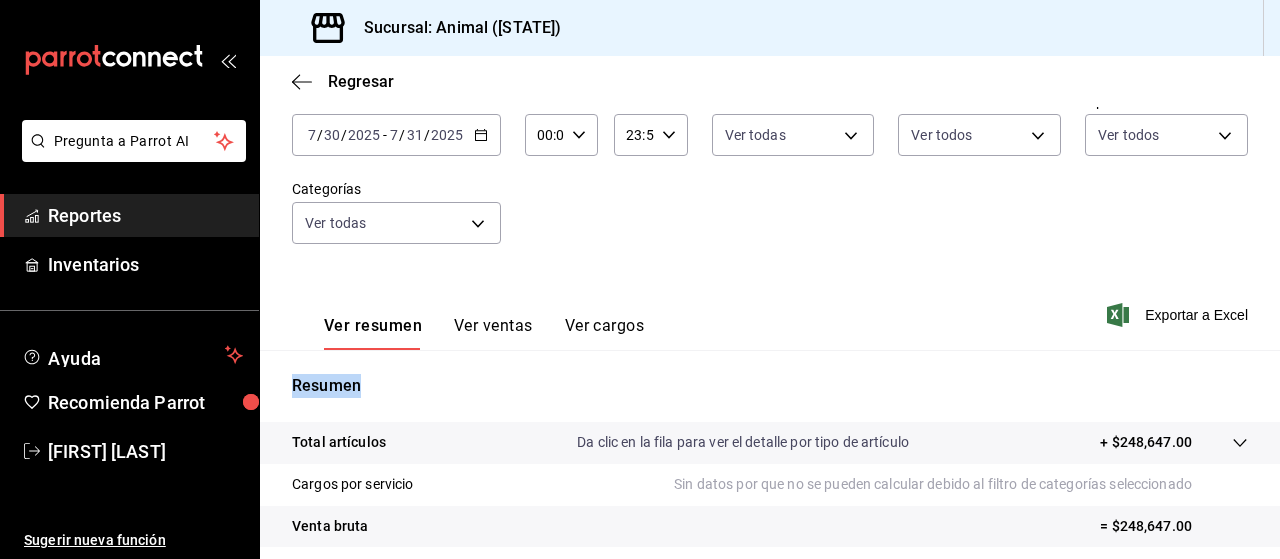 click 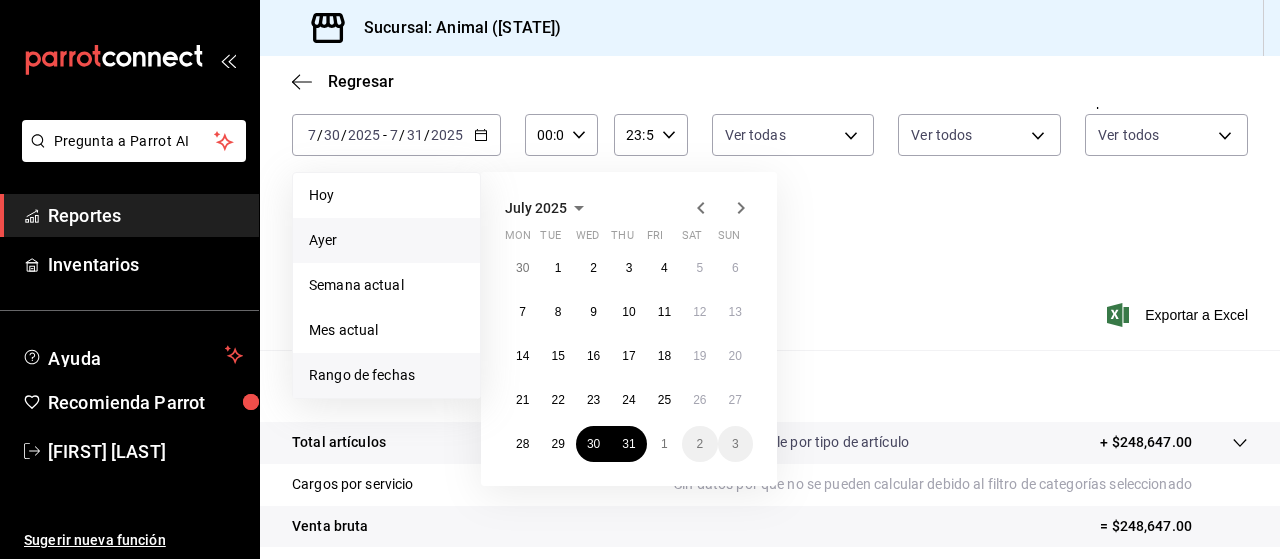 click on "Ayer" at bounding box center [386, 240] 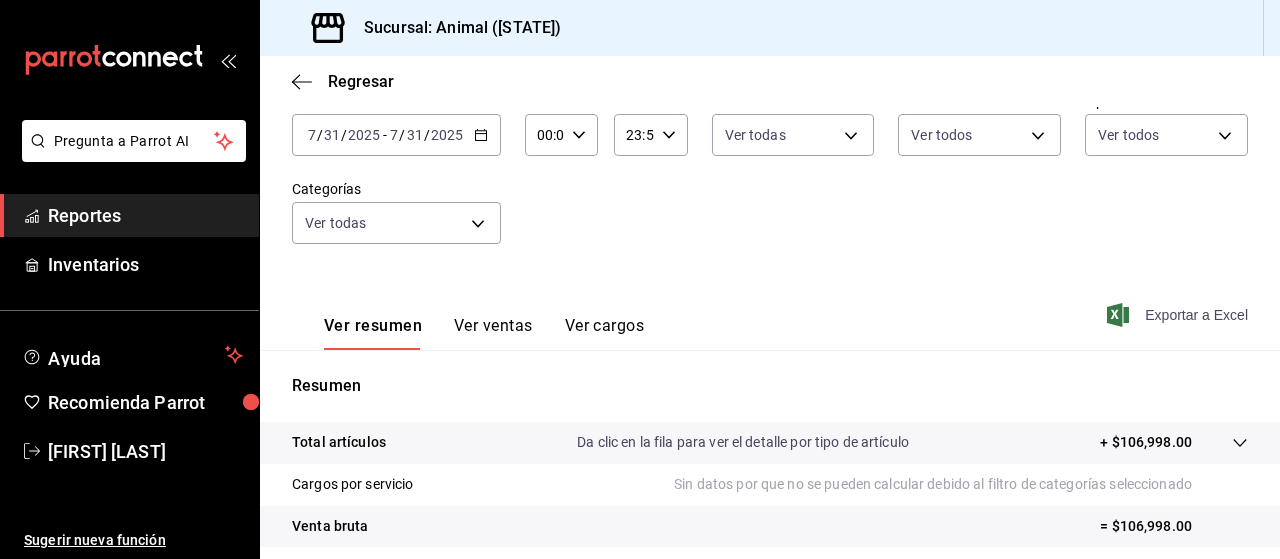 click on "Exportar a Excel" at bounding box center [1179, 315] 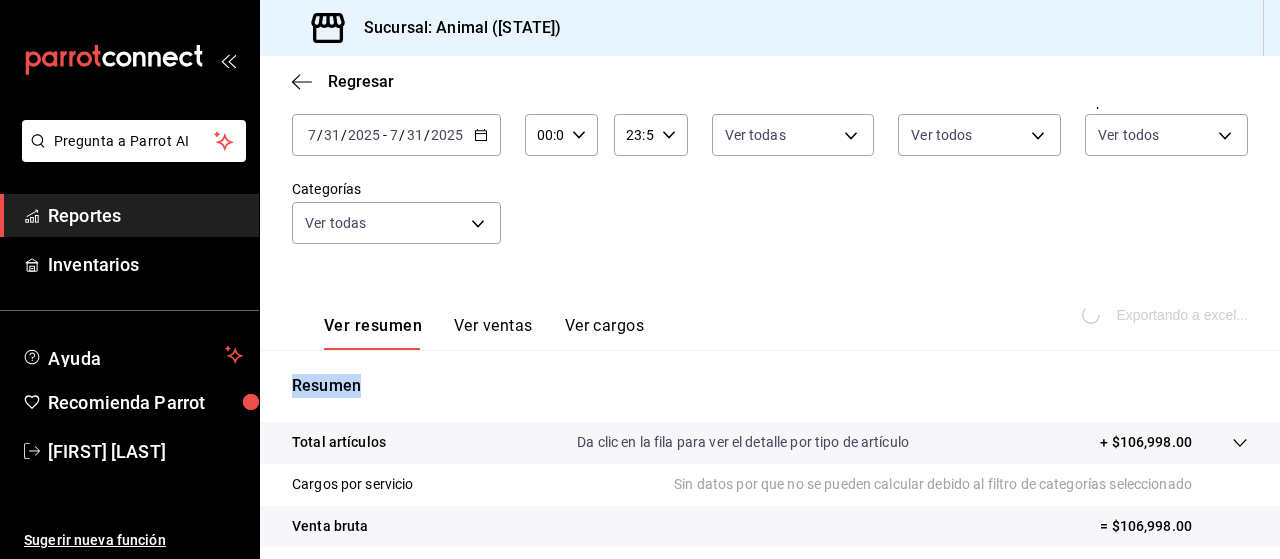 click on "Exportando a excel..." at bounding box center [1167, 315] 